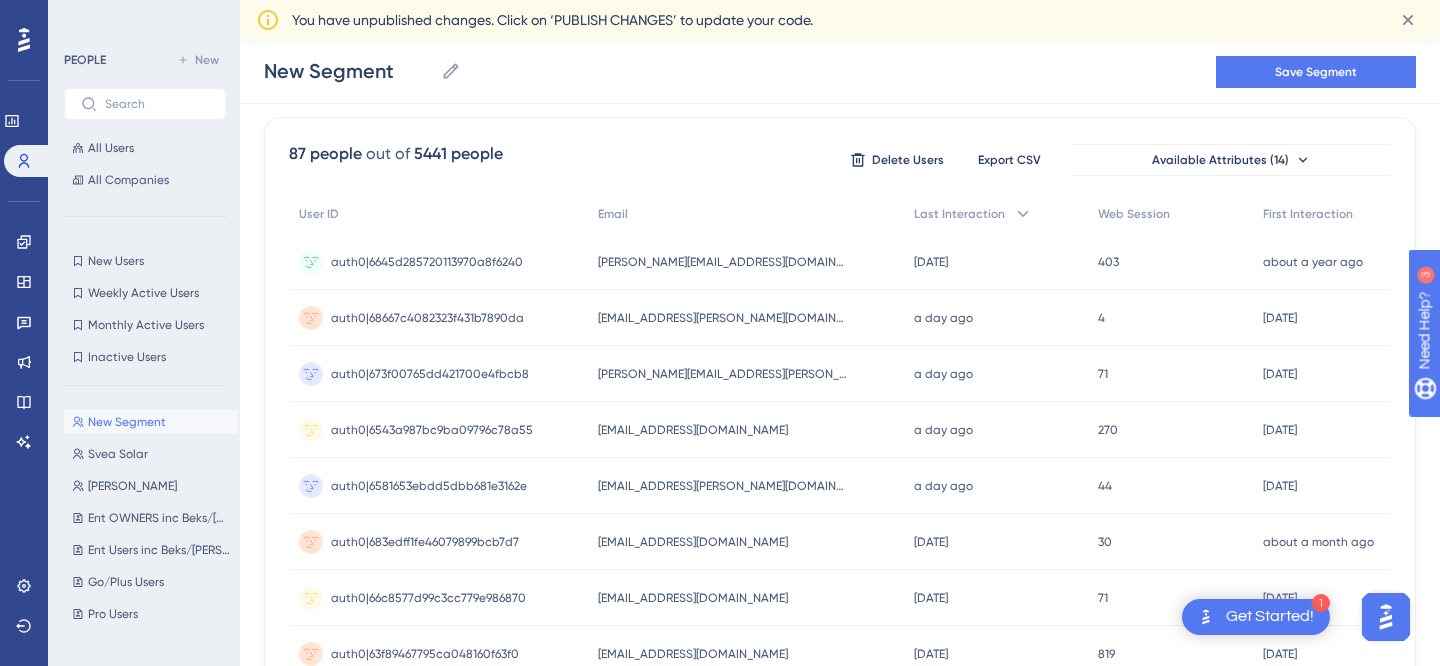 scroll, scrollTop: 0, scrollLeft: 0, axis: both 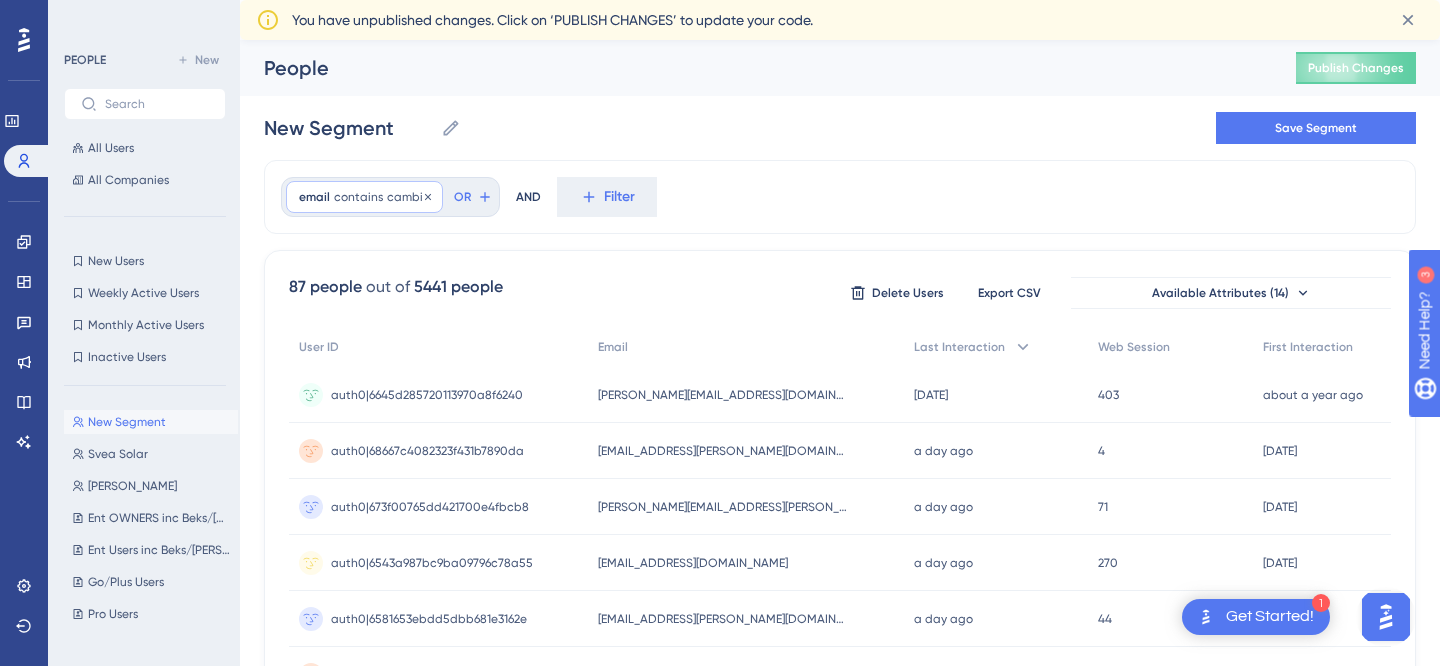 click on "contains" at bounding box center (358, 197) 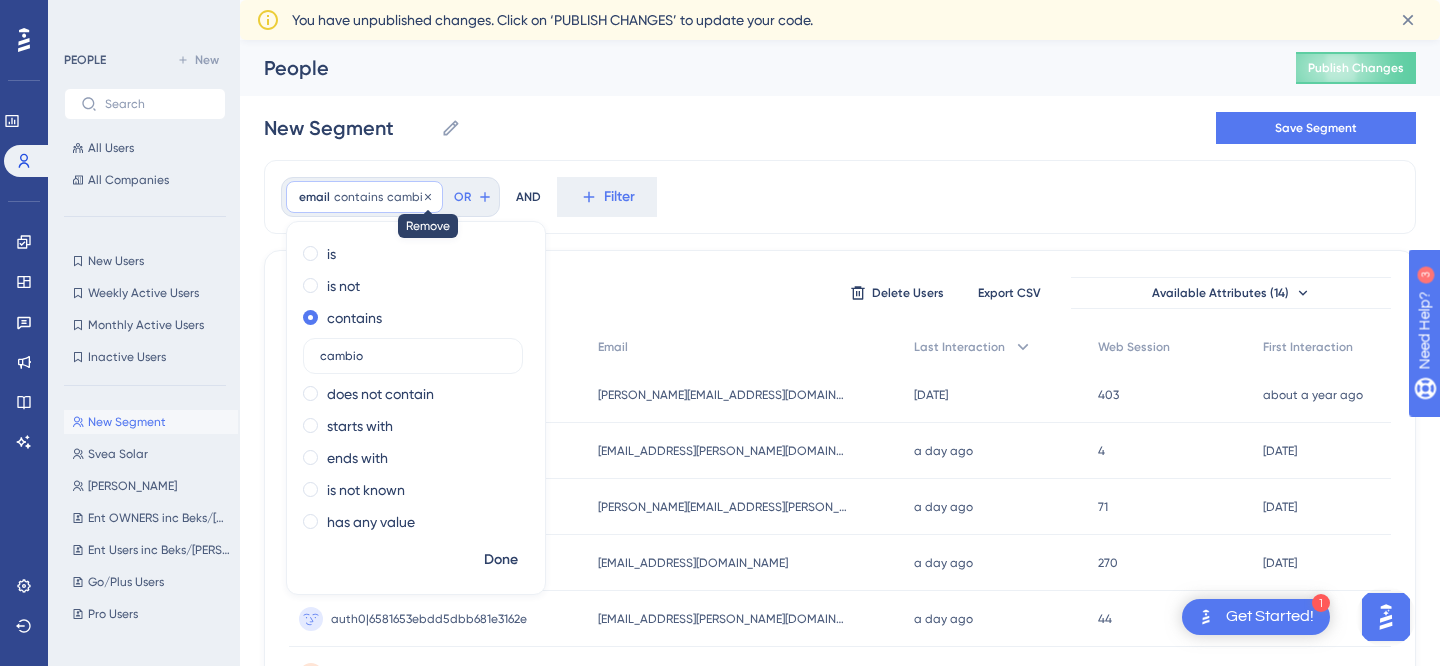 click 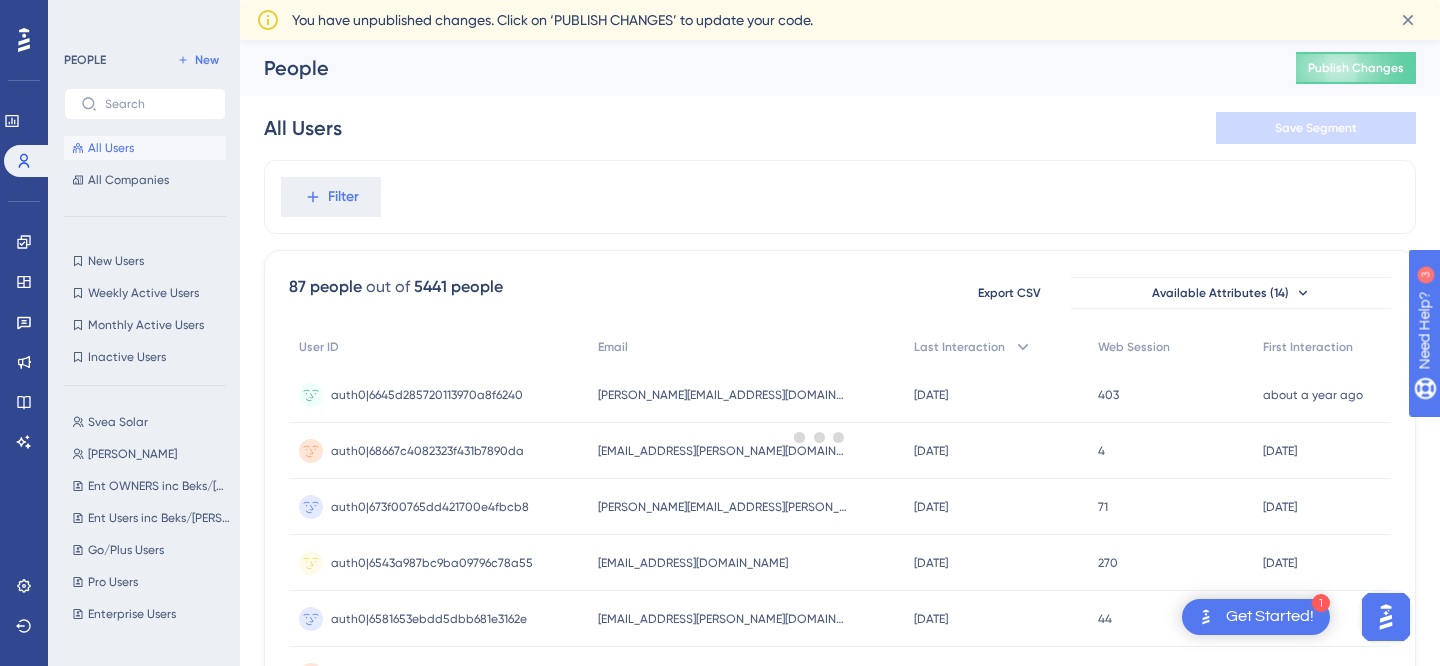 click at bounding box center (820, 437) 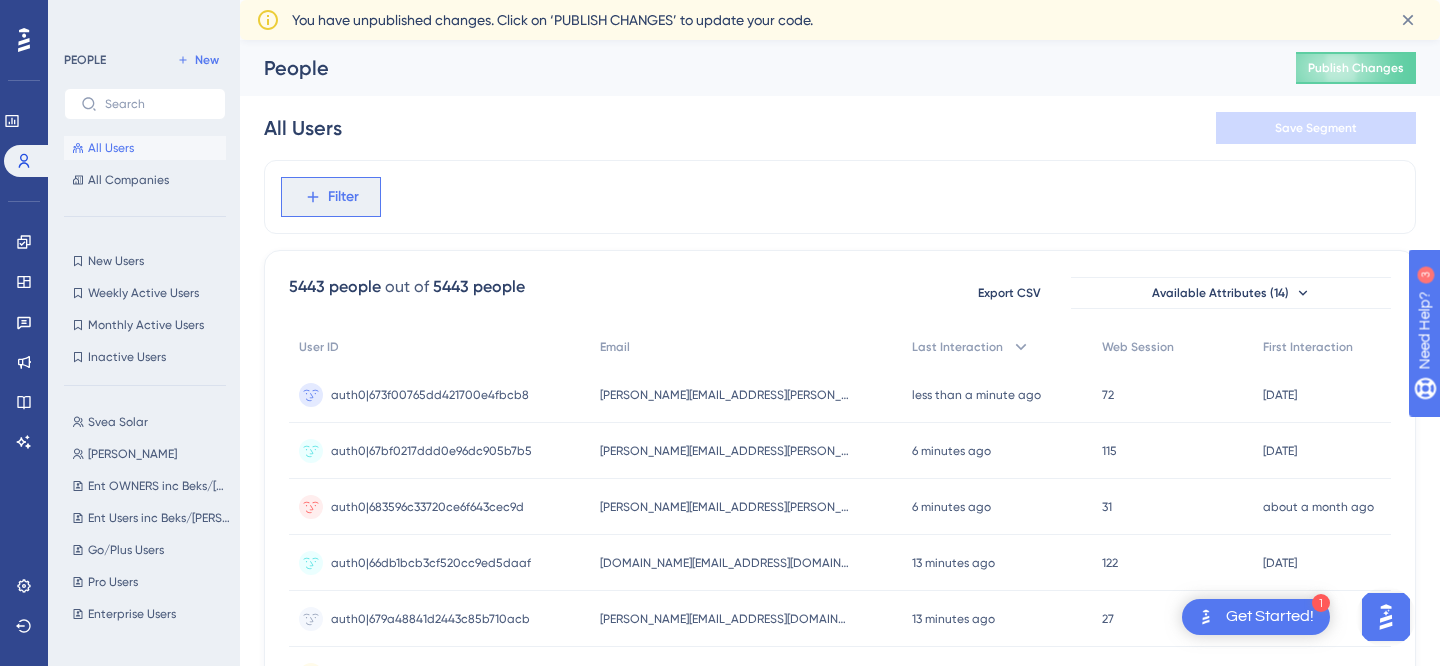 click on "Filter" at bounding box center (343, 197) 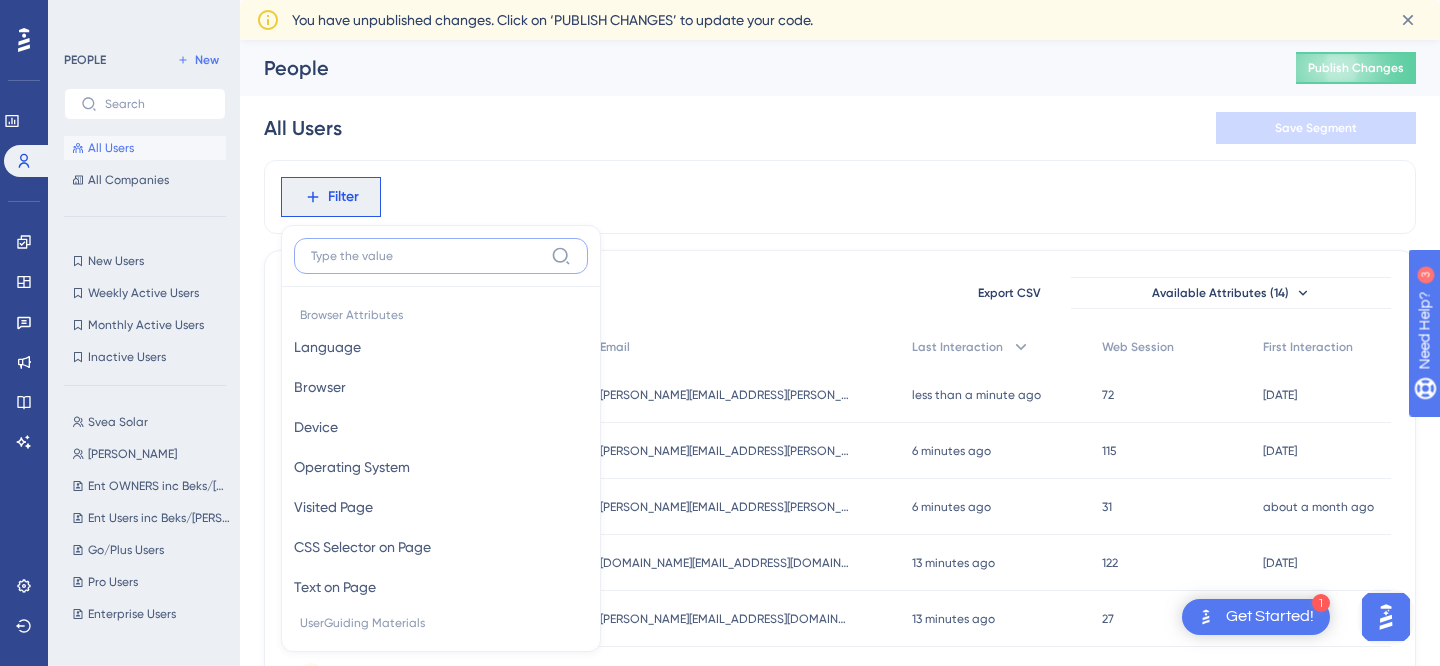 scroll, scrollTop: 105, scrollLeft: 0, axis: vertical 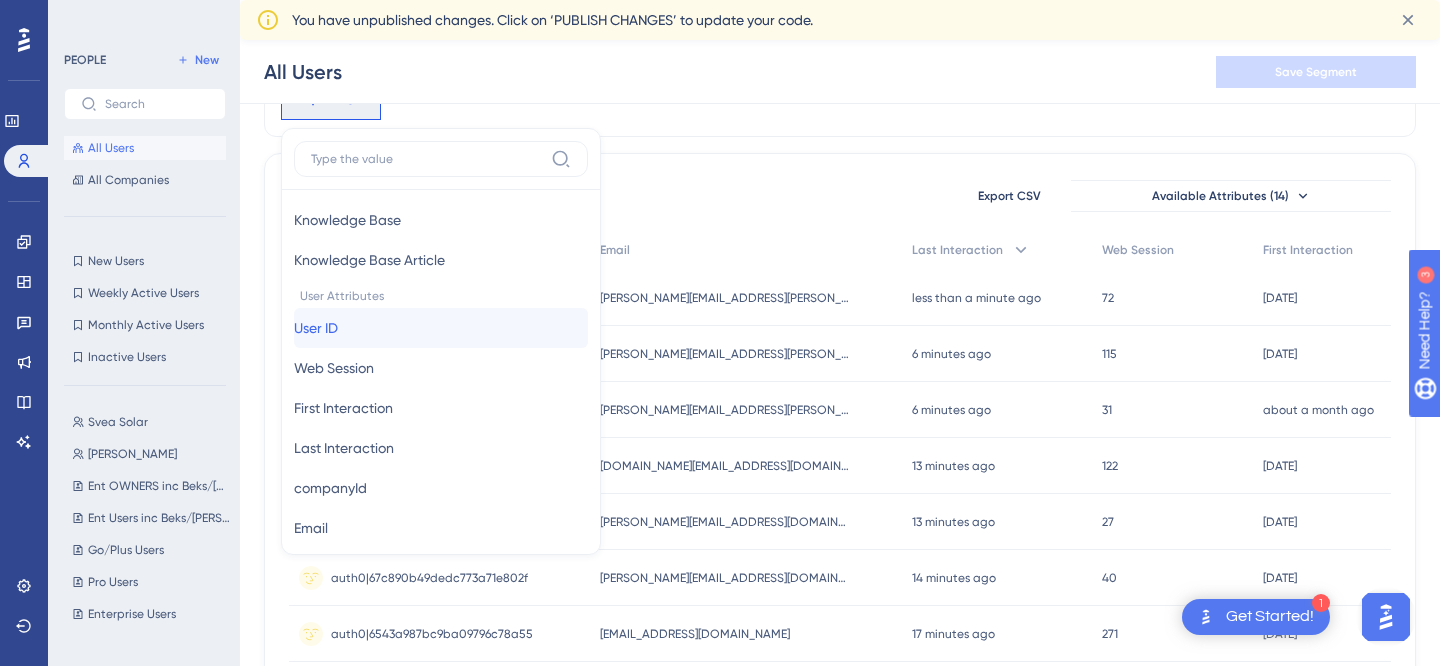 click on "User ID User ID" at bounding box center [441, 328] 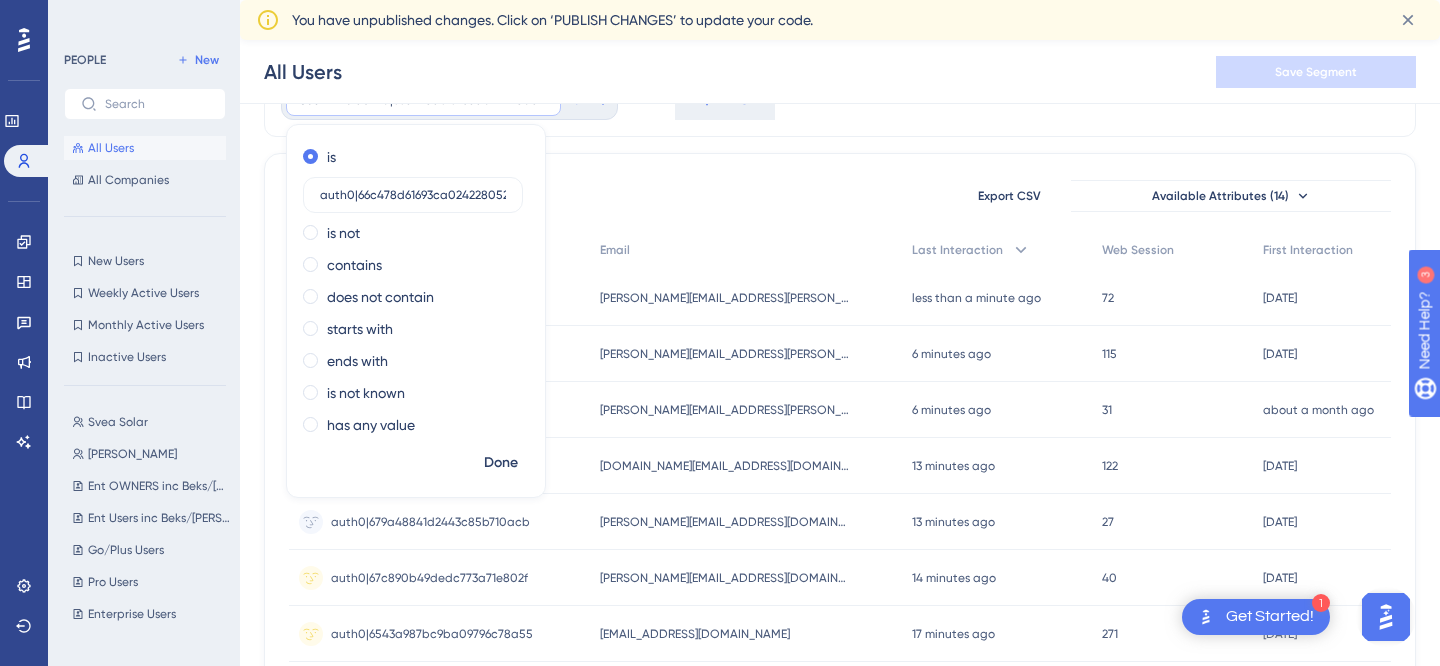 scroll, scrollTop: 0, scrollLeft: 2, axis: horizontal 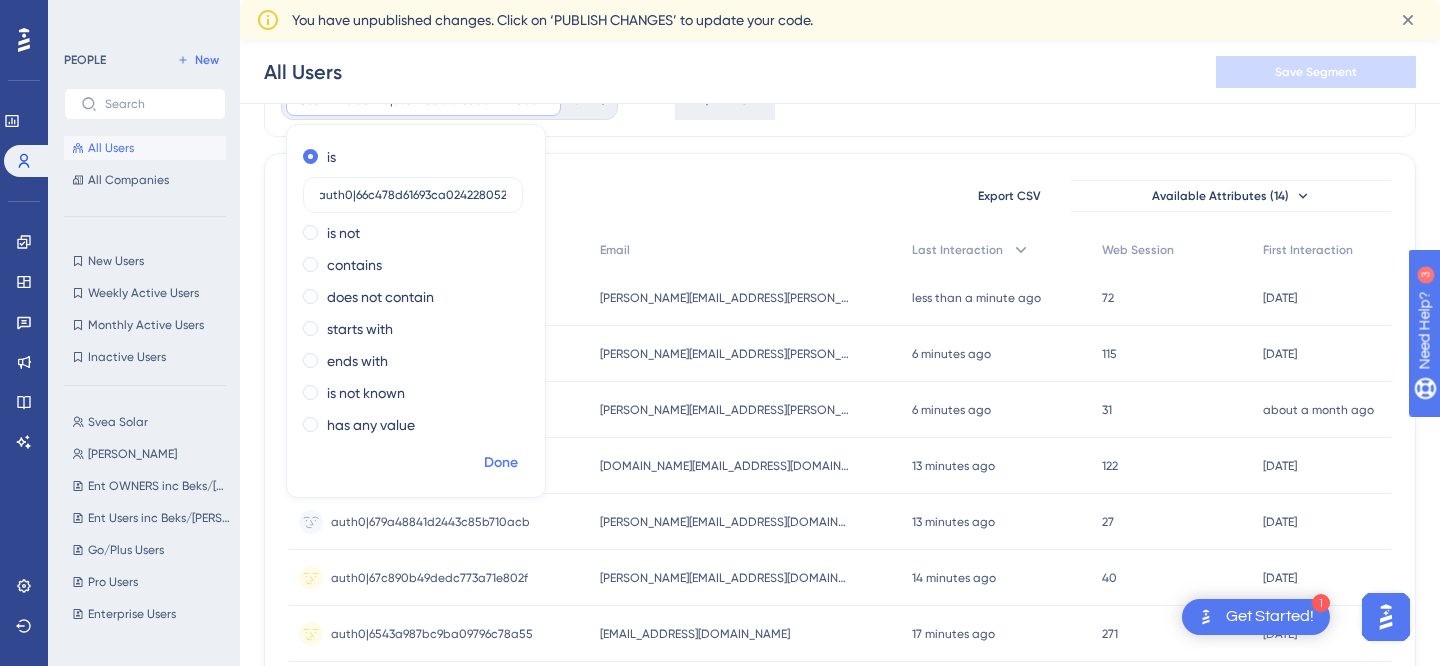 type on "auth0|66c478d61693ca024228052f" 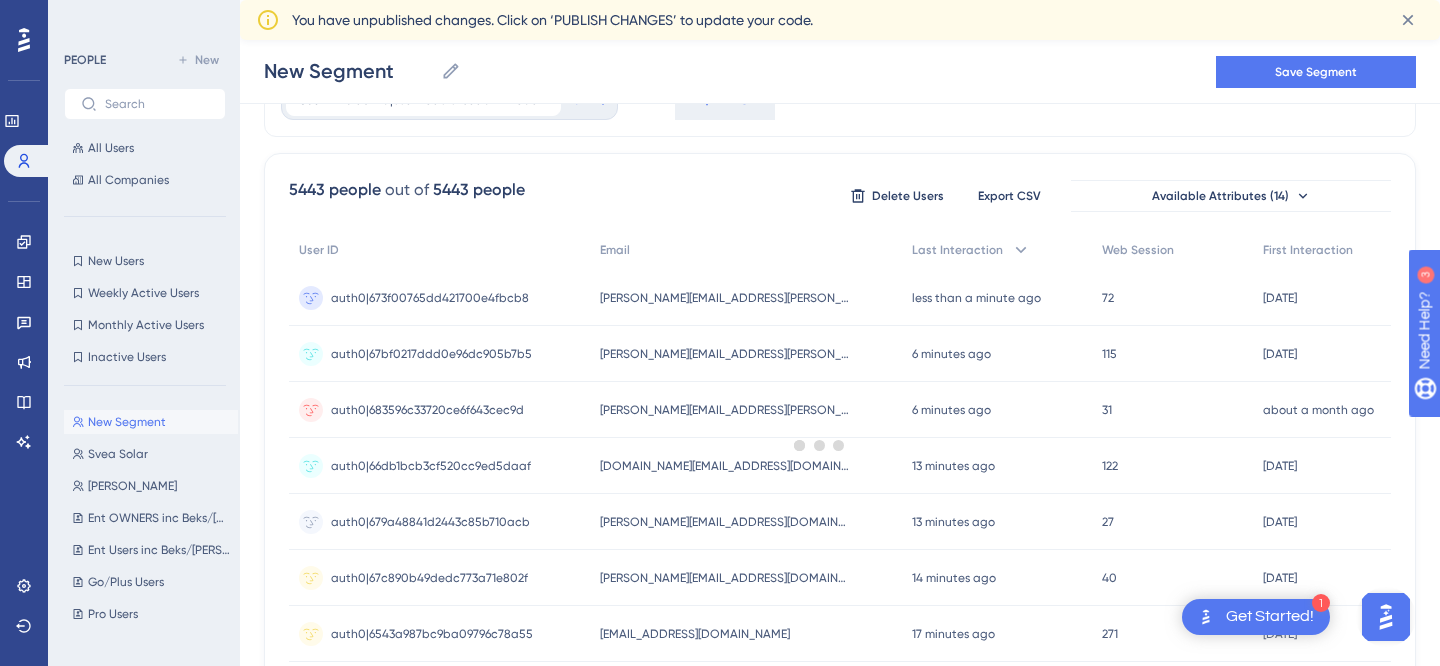 scroll, scrollTop: 0, scrollLeft: 0, axis: both 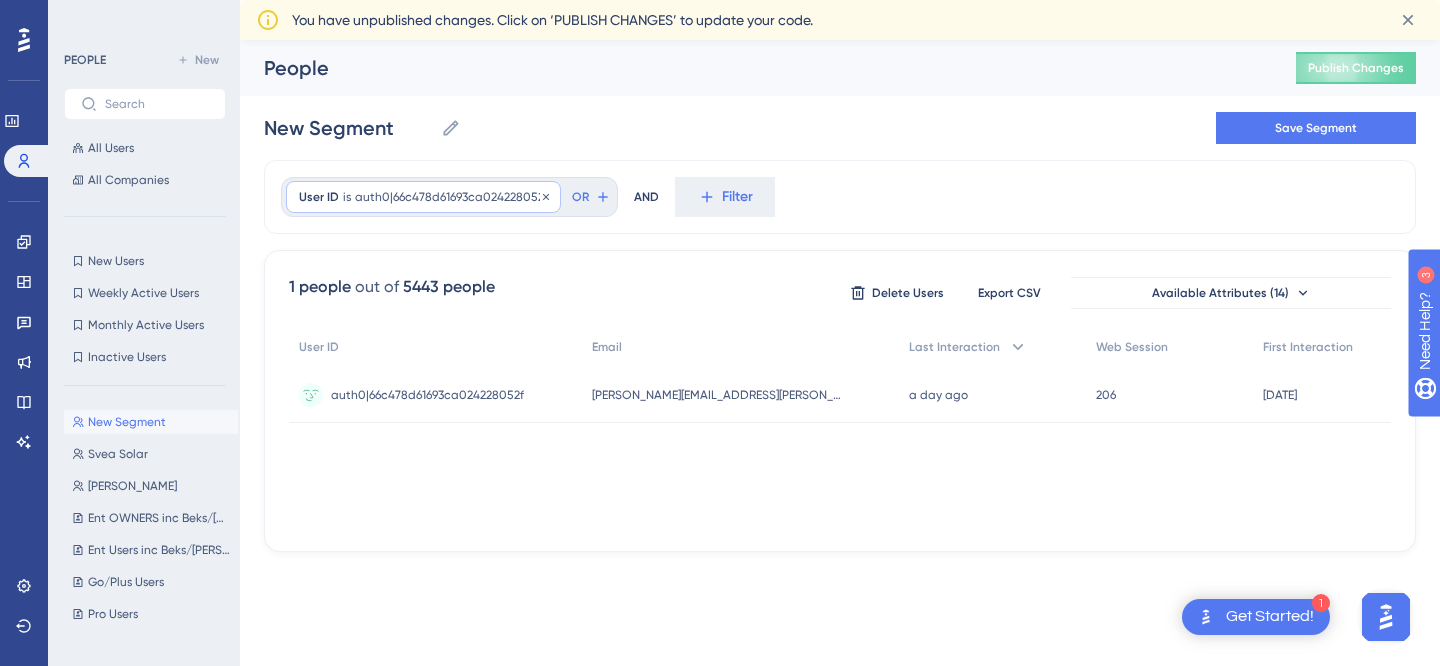 click on "auth0|66c478d61693ca024228052f" at bounding box center (451, 197) 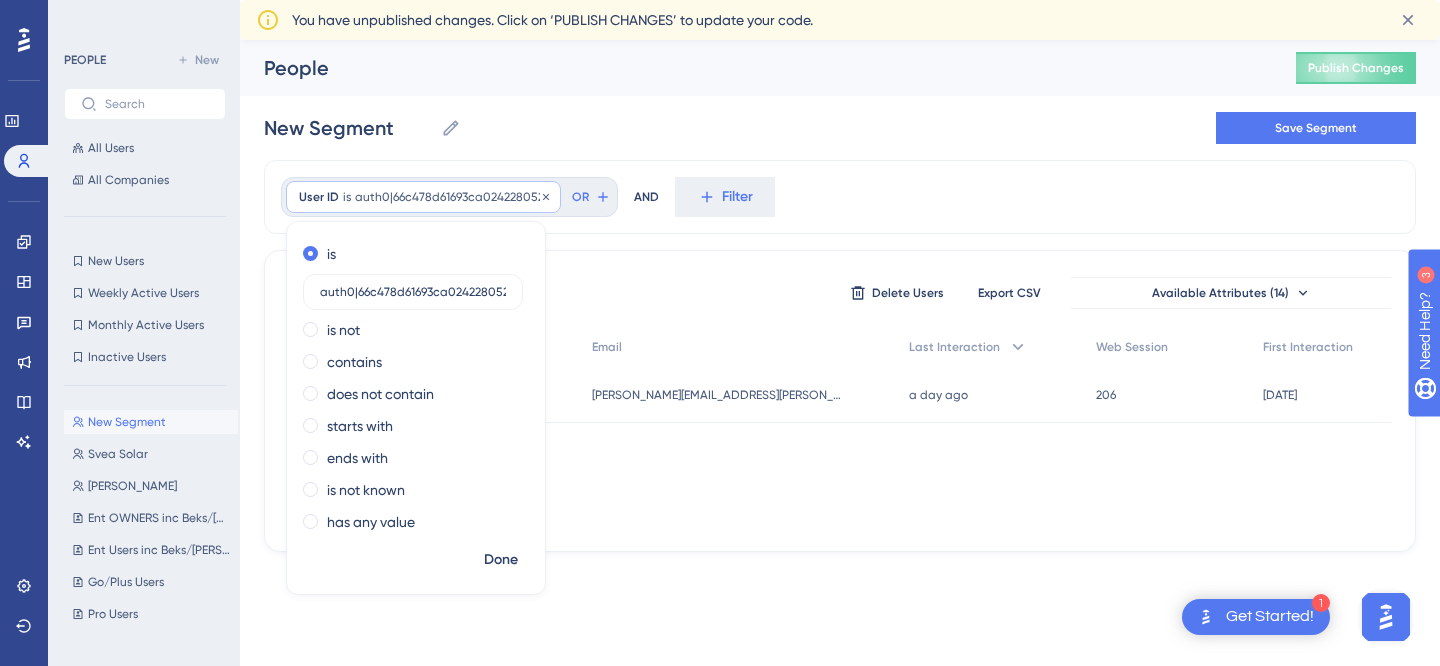 scroll, scrollTop: 0, scrollLeft: 0, axis: both 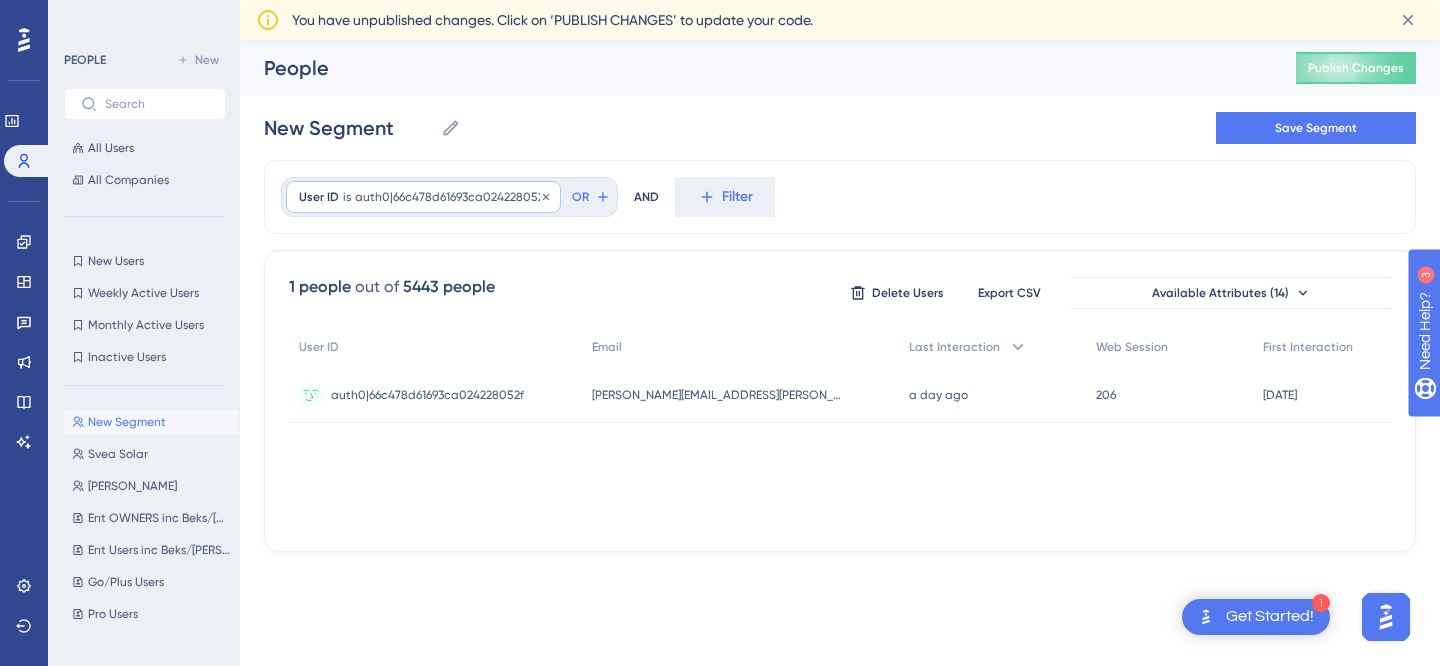 click on "auth0|66c478d61693ca024228052f" at bounding box center (451, 197) 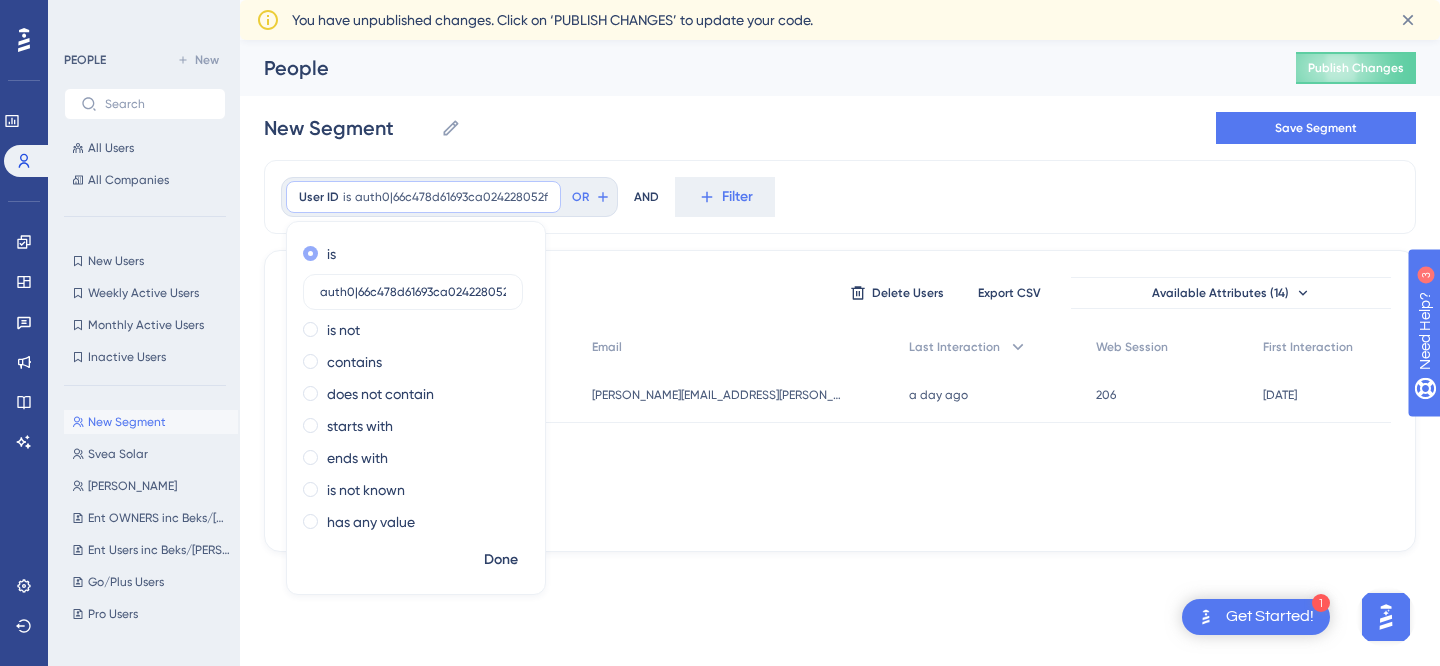 scroll, scrollTop: 0, scrollLeft: 3, axis: horizontal 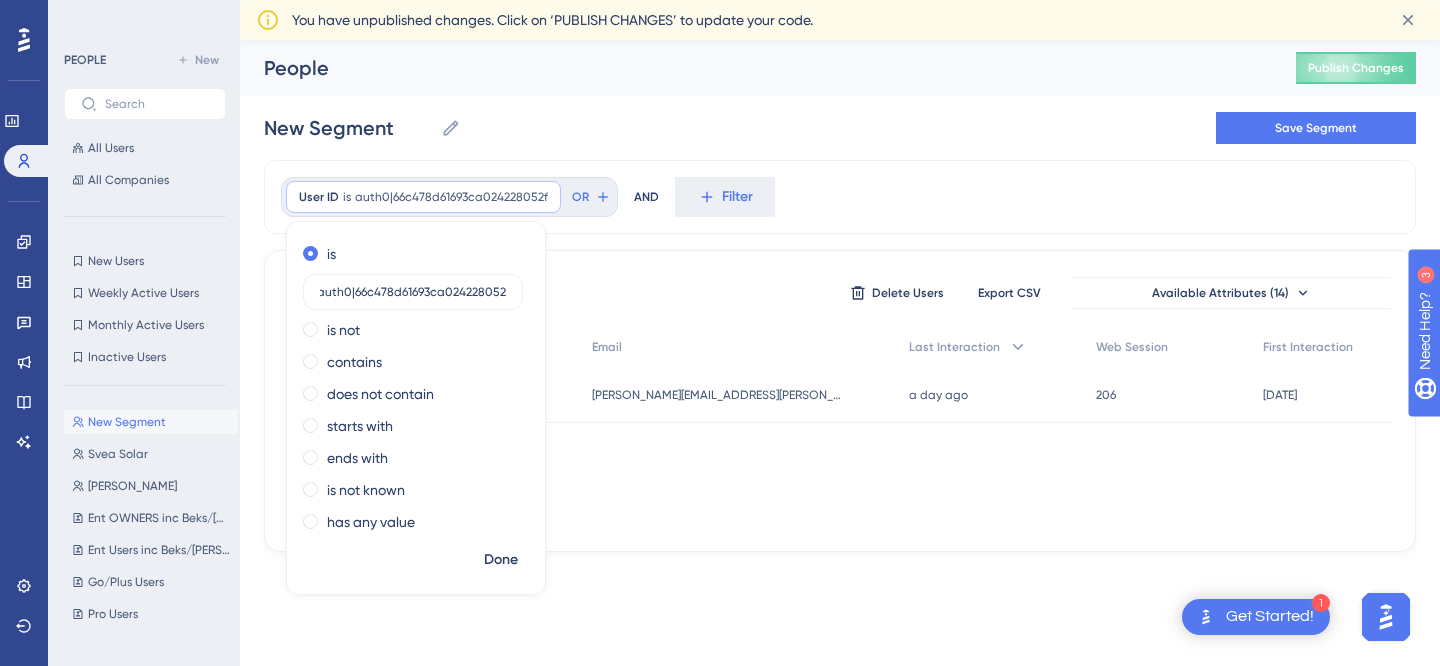 click on "is auth0|66c478d61693ca024228052f" at bounding box center [412, 276] 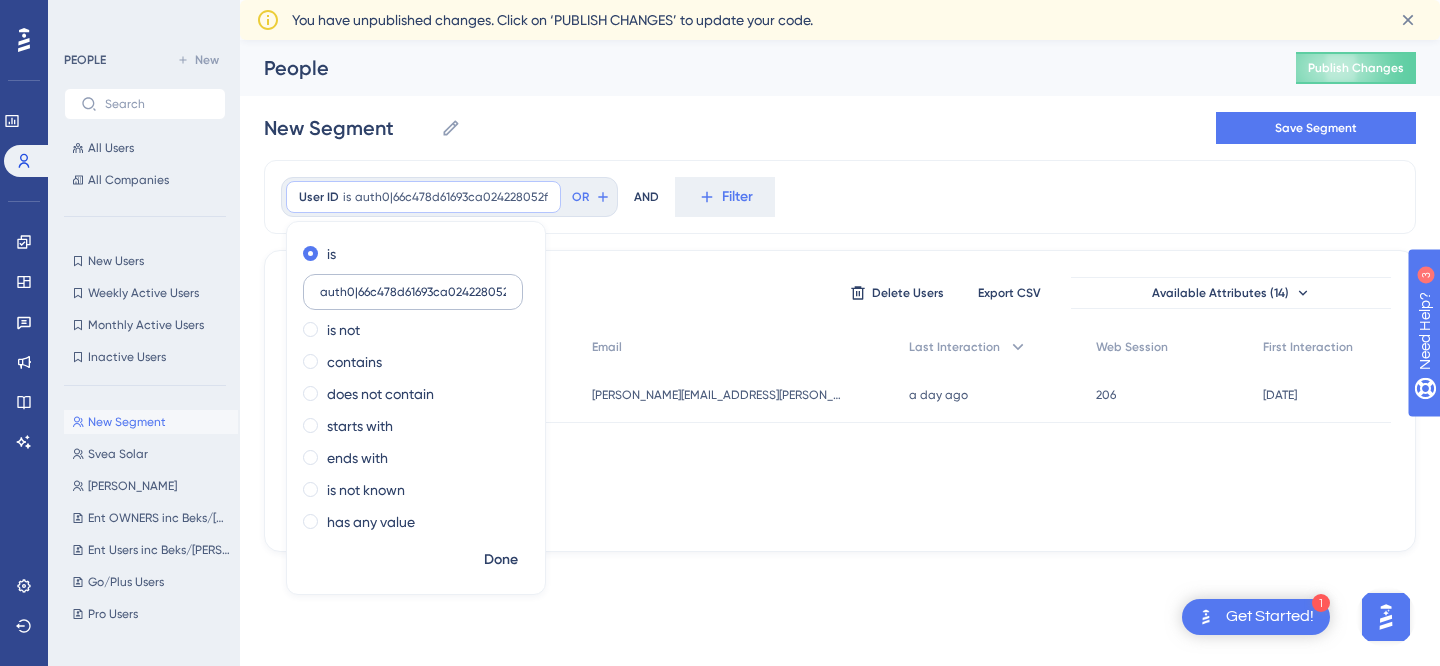 click on "auth0|66c478d61693ca024228052f" at bounding box center [413, 292] 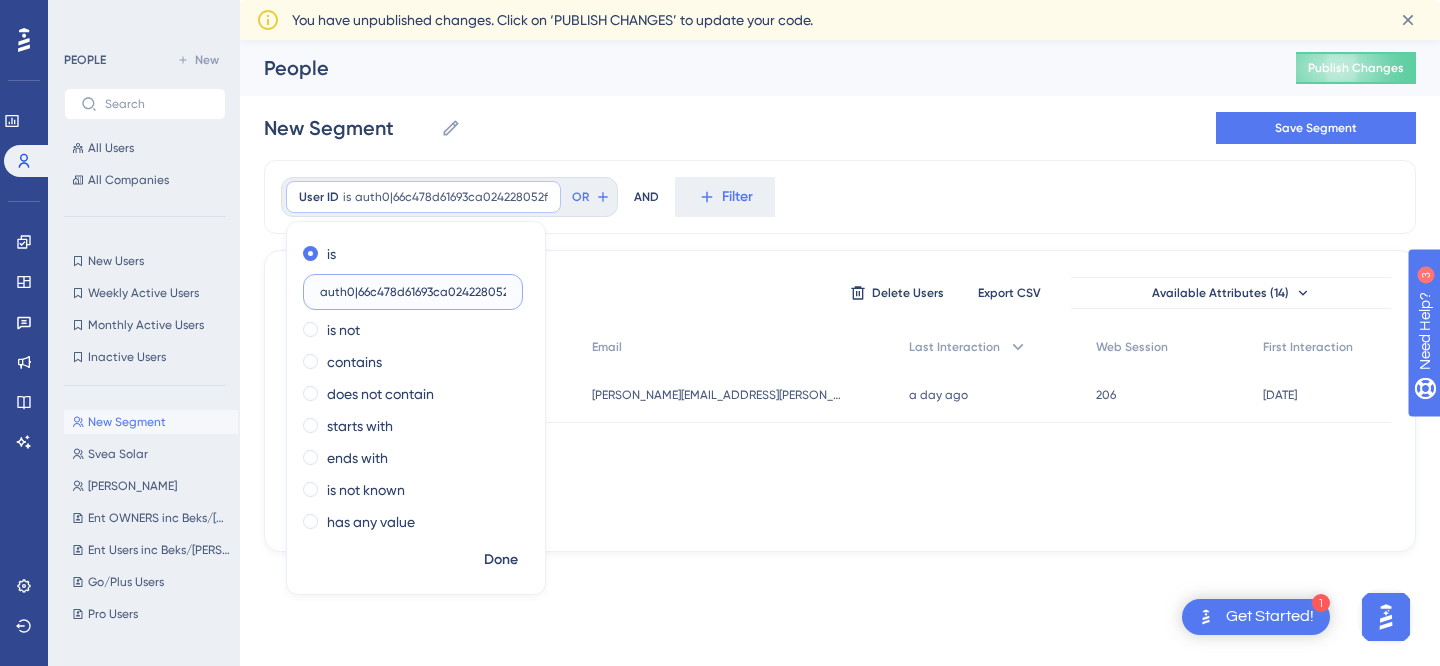 click on "auth0|66c478d61693ca024228052f" at bounding box center (413, 292) 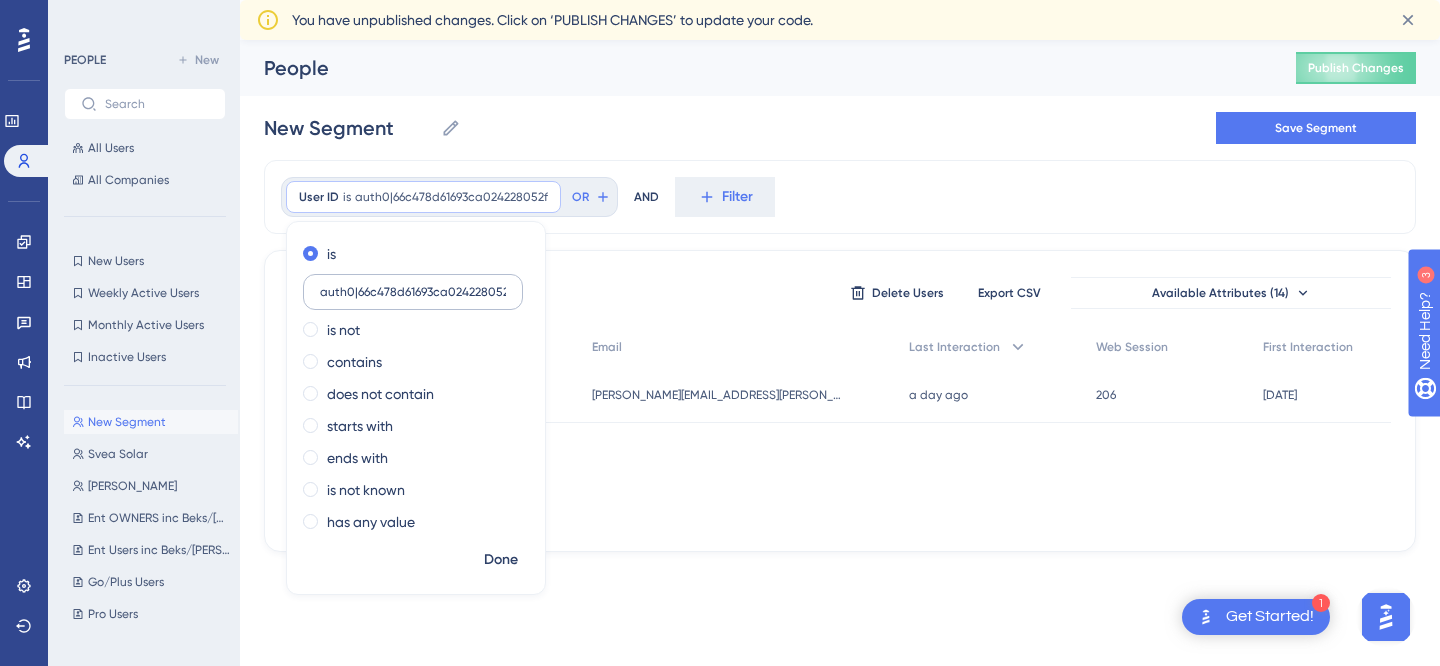 scroll, scrollTop: 0, scrollLeft: 0, axis: both 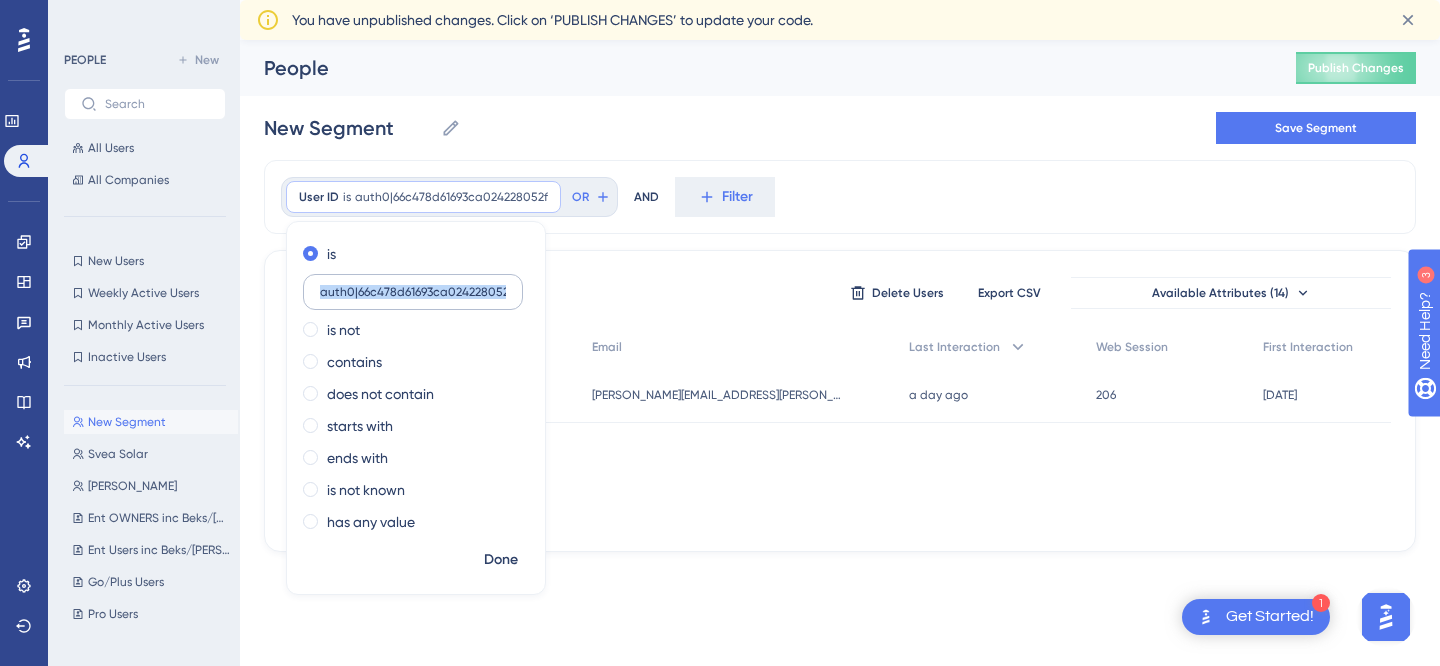 click on "auth0|66c478d61693ca024228052f" at bounding box center (413, 292) 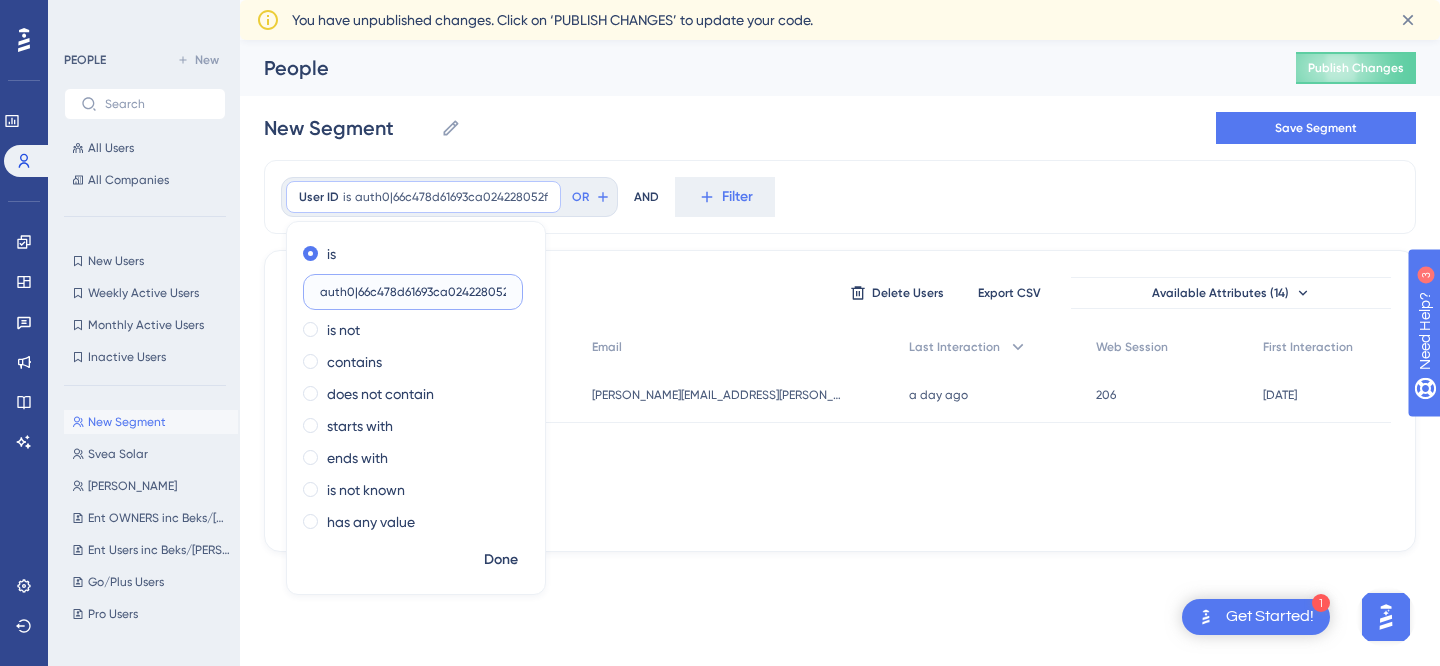 click on "auth0|66c478d61693ca024228052f" at bounding box center (413, 292) 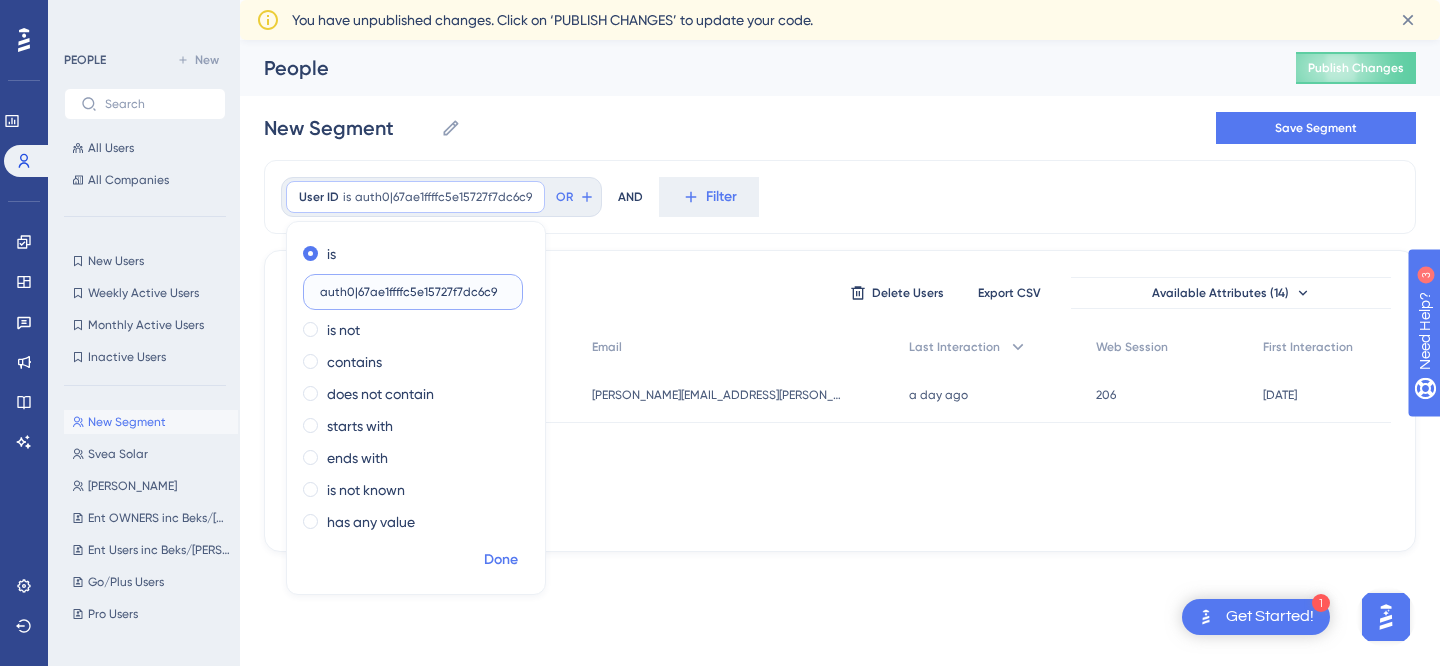type on "auth0|67ae1ffffc5e15727f7dc6c9" 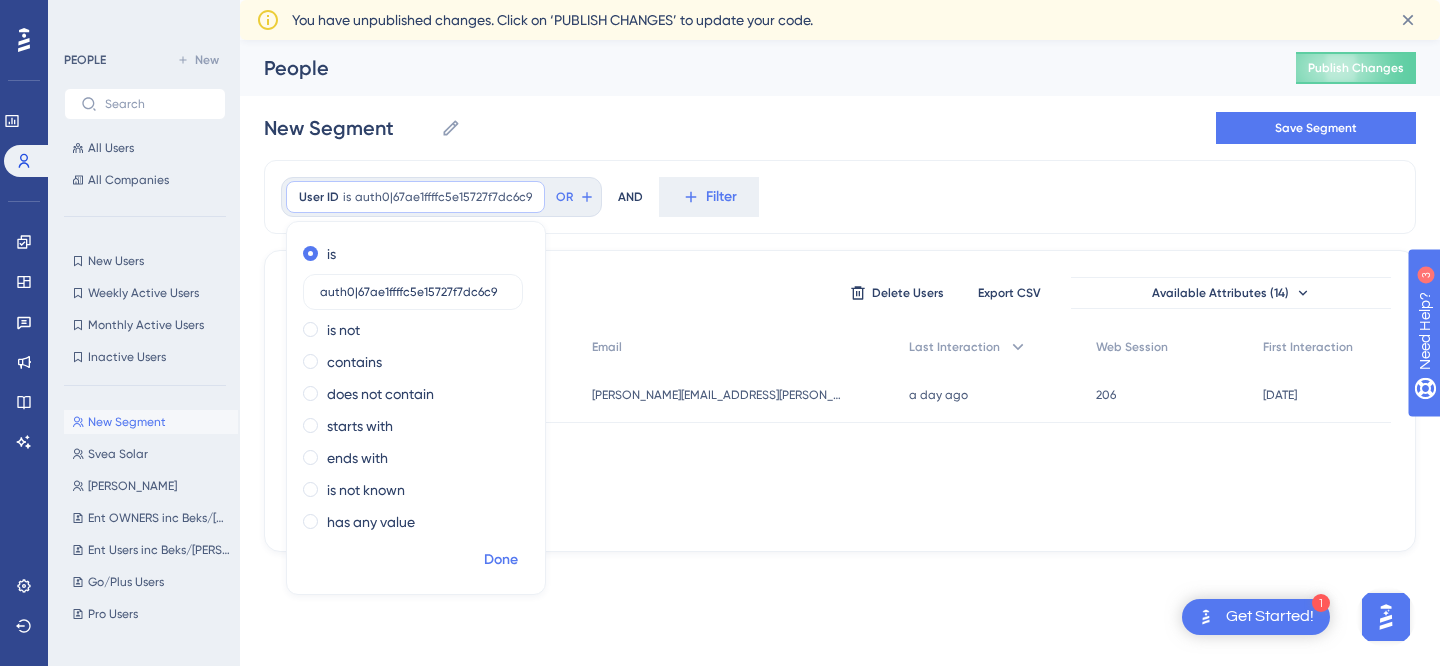 click on "Done" at bounding box center (501, 560) 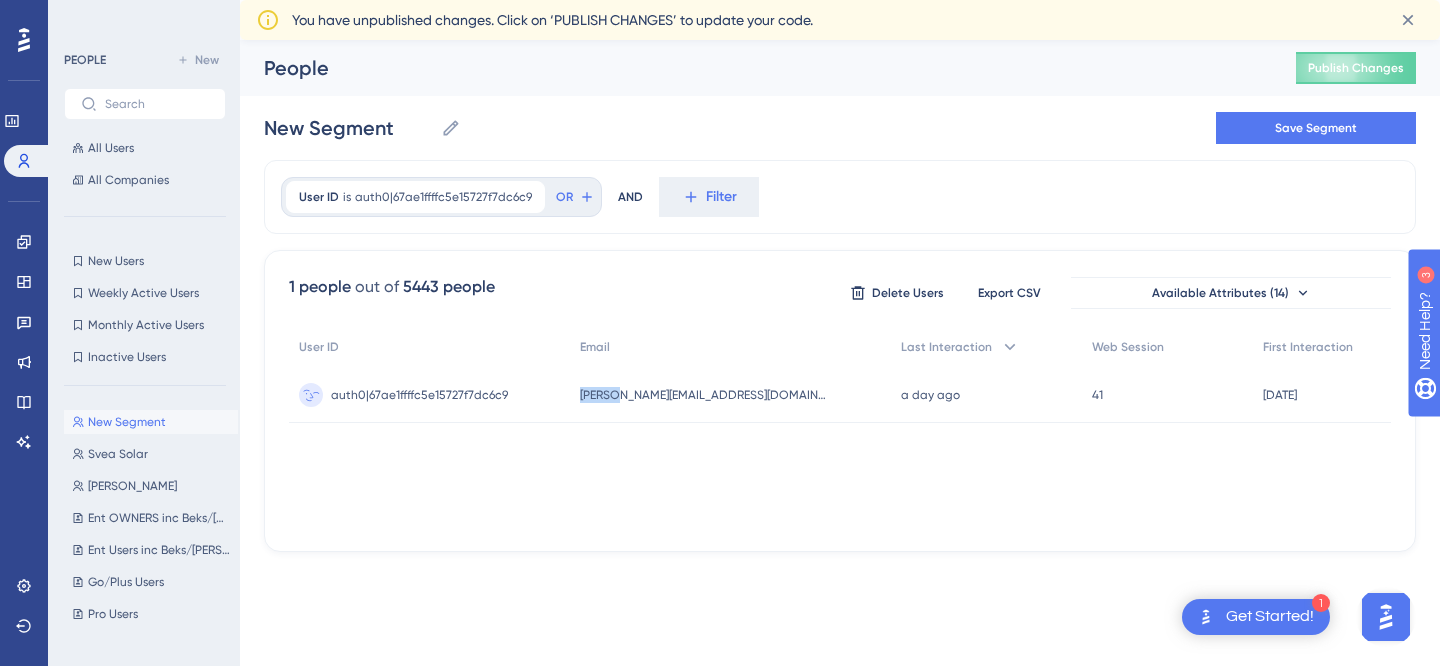 drag, startPoint x: 638, startPoint y: 396, endPoint x: 600, endPoint y: 397, distance: 38.013157 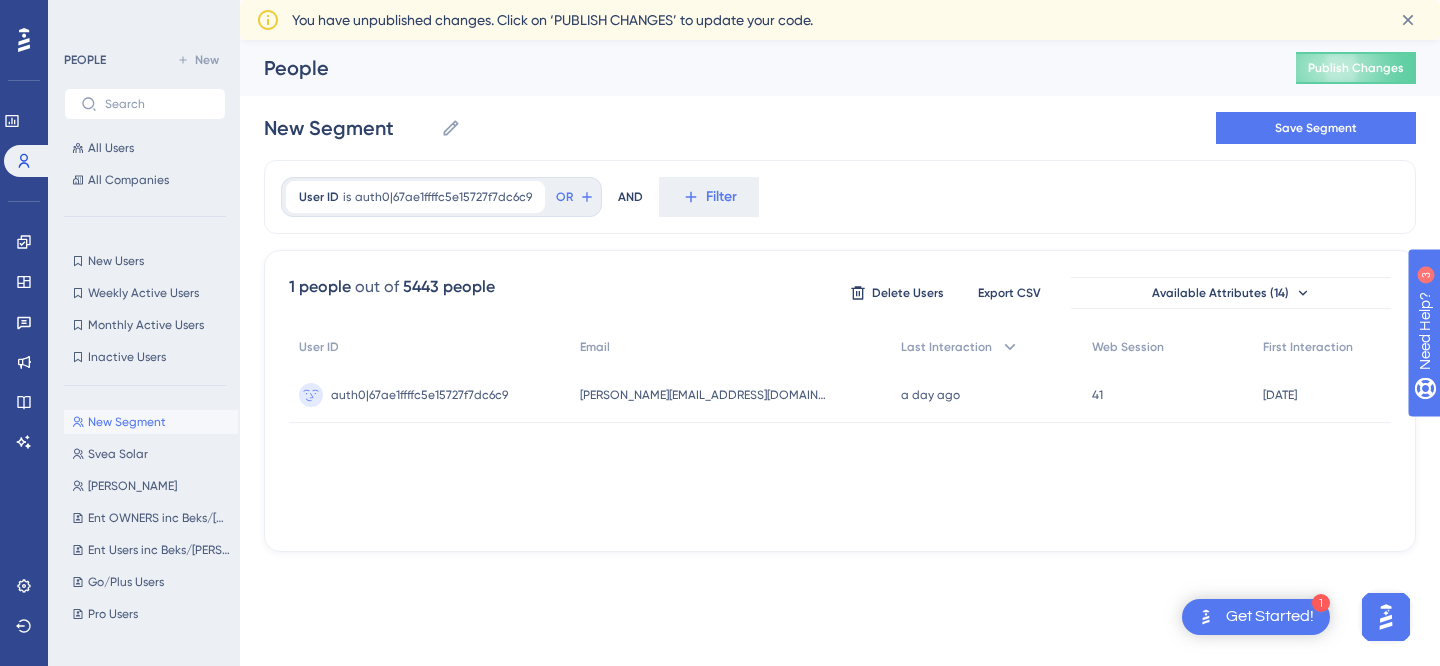 click on "[PERSON_NAME][EMAIL_ADDRESS][DOMAIN_NAME]" at bounding box center [705, 395] 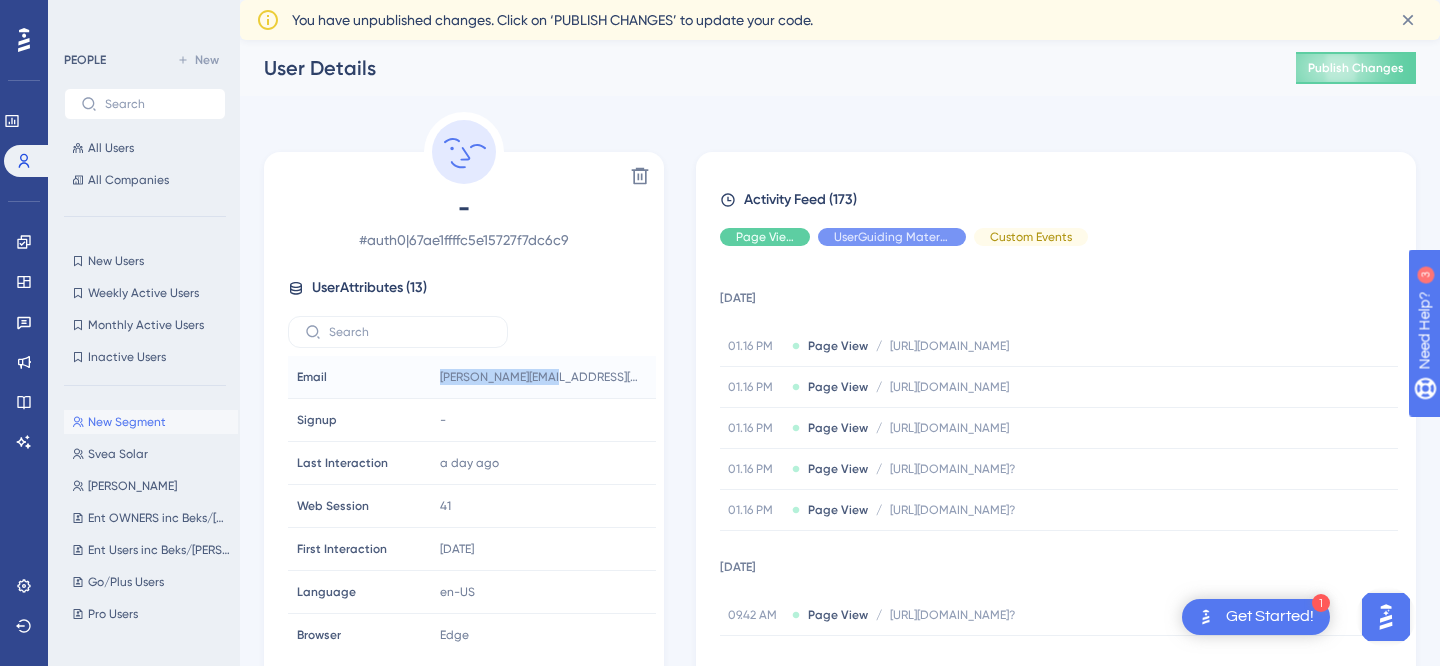 drag, startPoint x: 559, startPoint y: 376, endPoint x: 420, endPoint y: 376, distance: 139 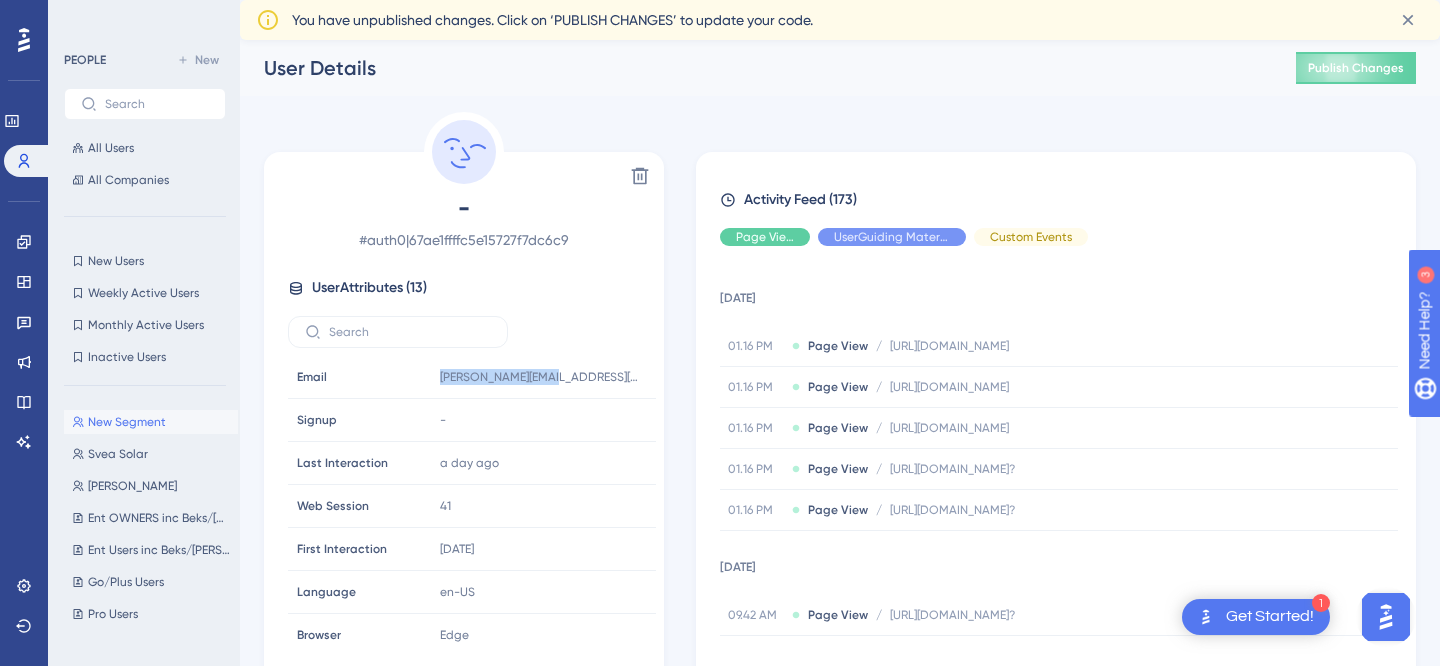 copy on "Email [PERSON_NAME][EMAIL_ADDRESS][DOMAIN_NAME]" 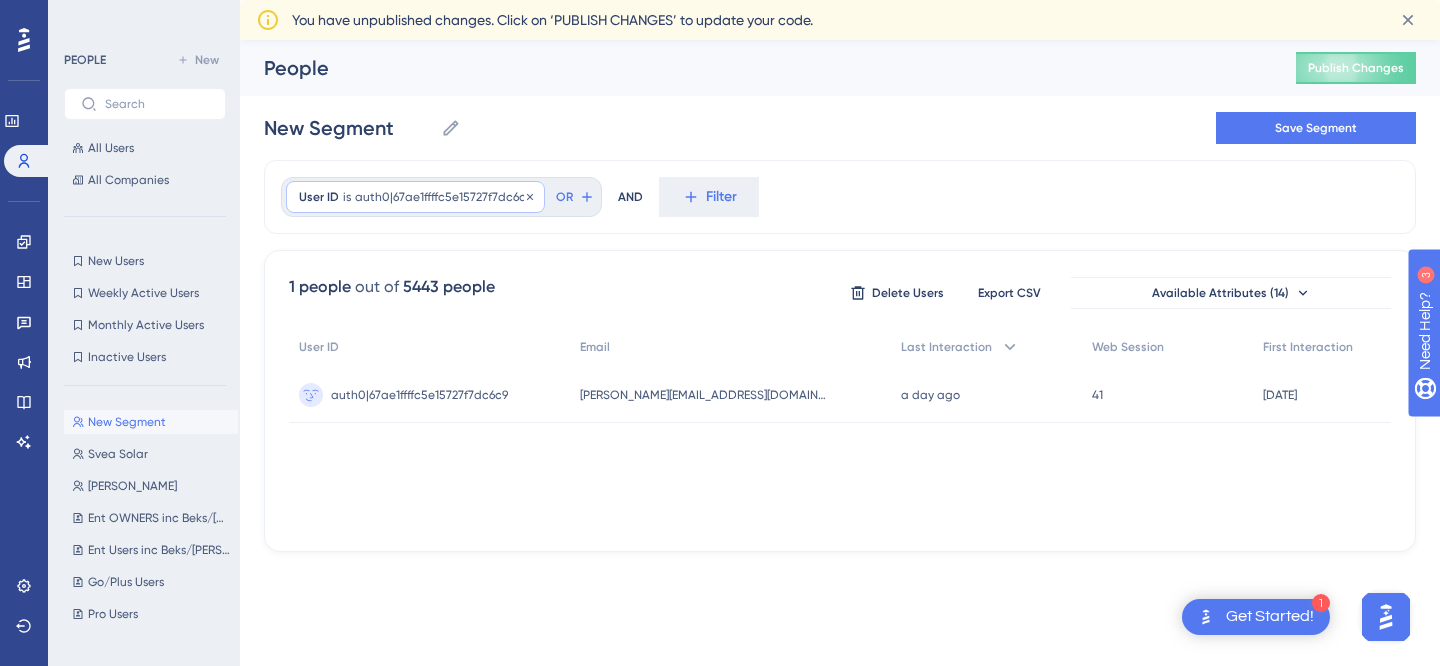 click on "auth0|67ae1ffffc5e15727f7dc6c9" at bounding box center (443, 197) 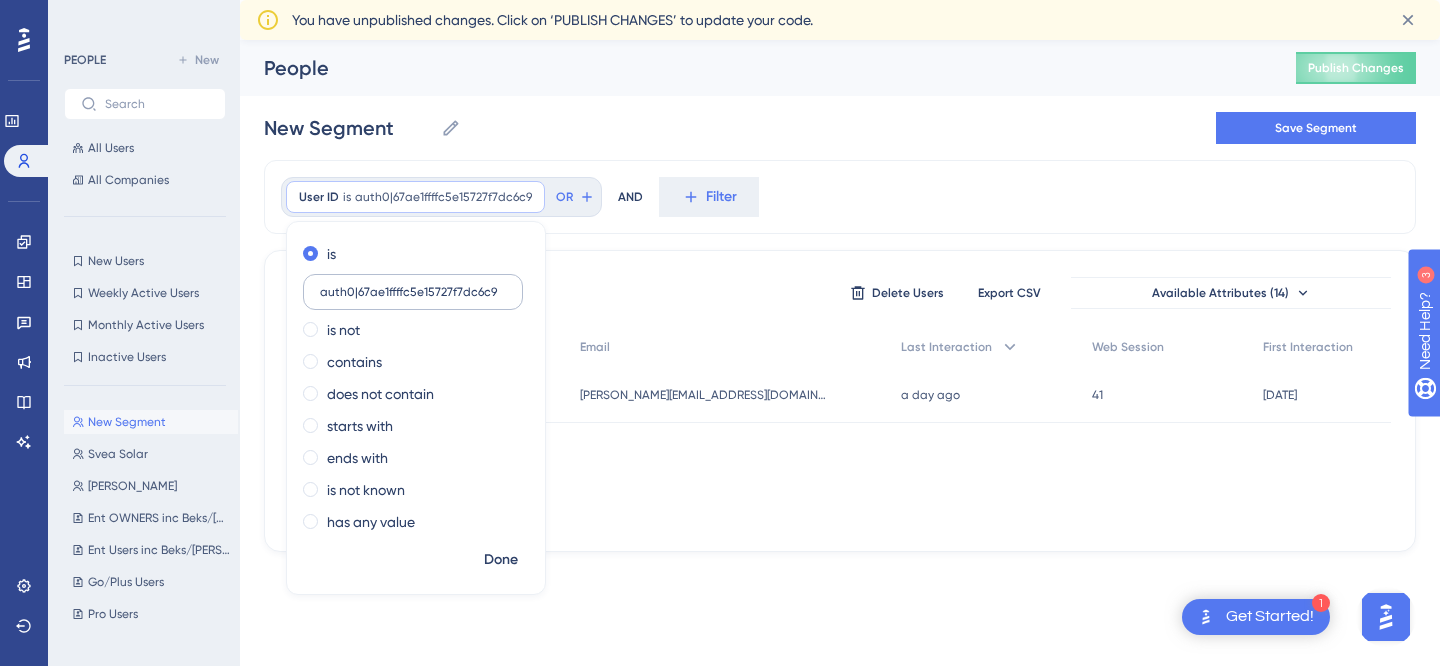 click on "auth0|67ae1ffffc5e15727f7dc6c9" at bounding box center [413, 292] 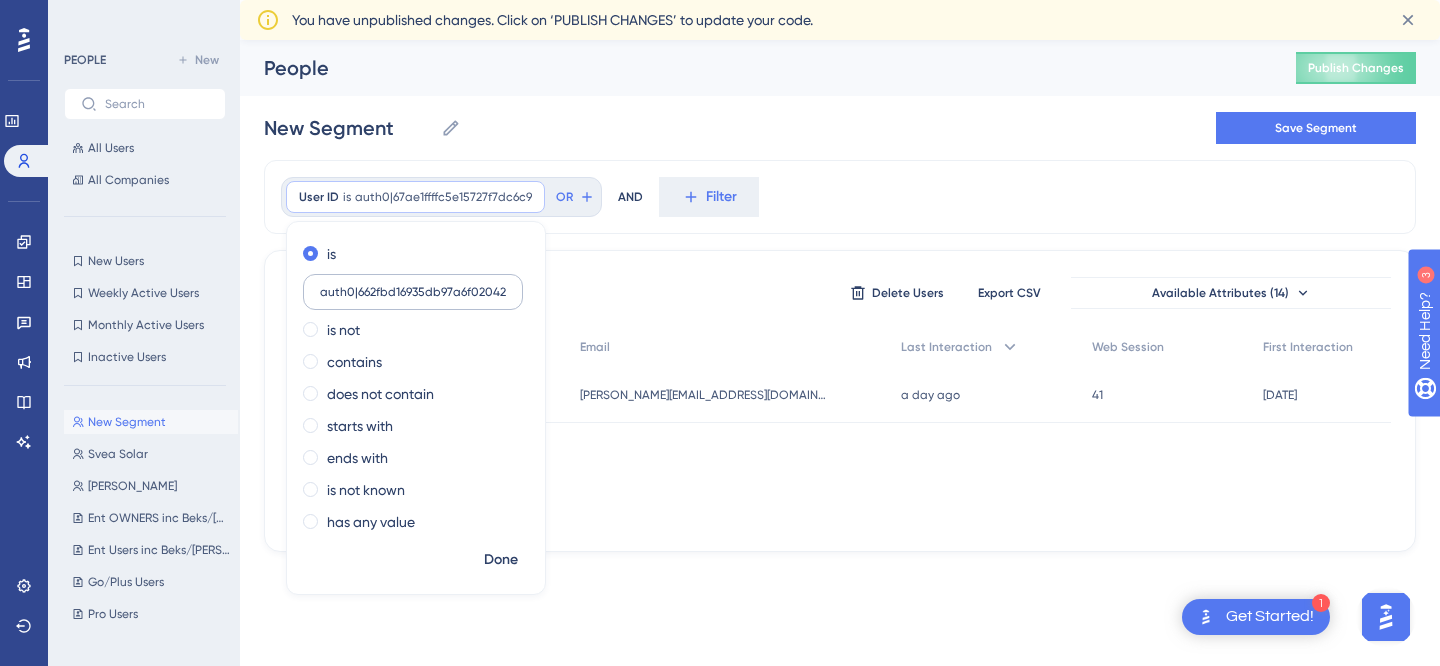 scroll, scrollTop: 0, scrollLeft: 2, axis: horizontal 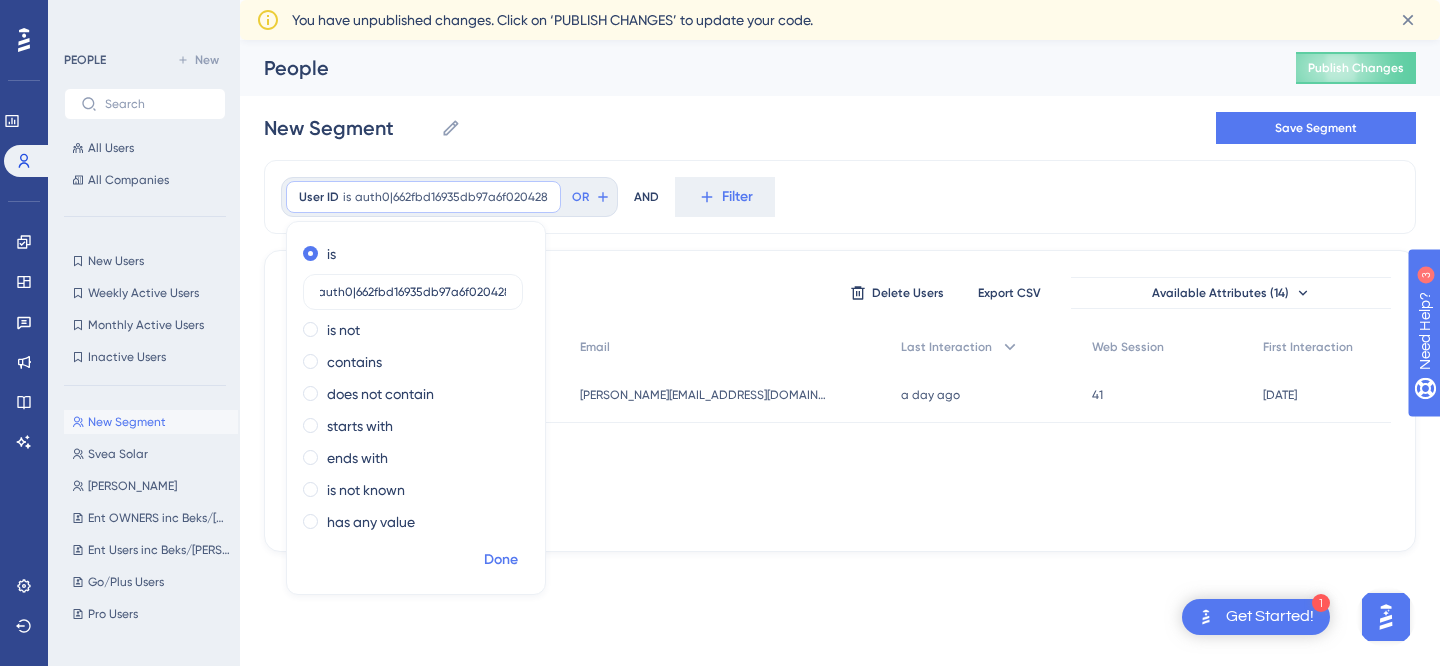 type on "auth0|662fbd16935db97a6f020428" 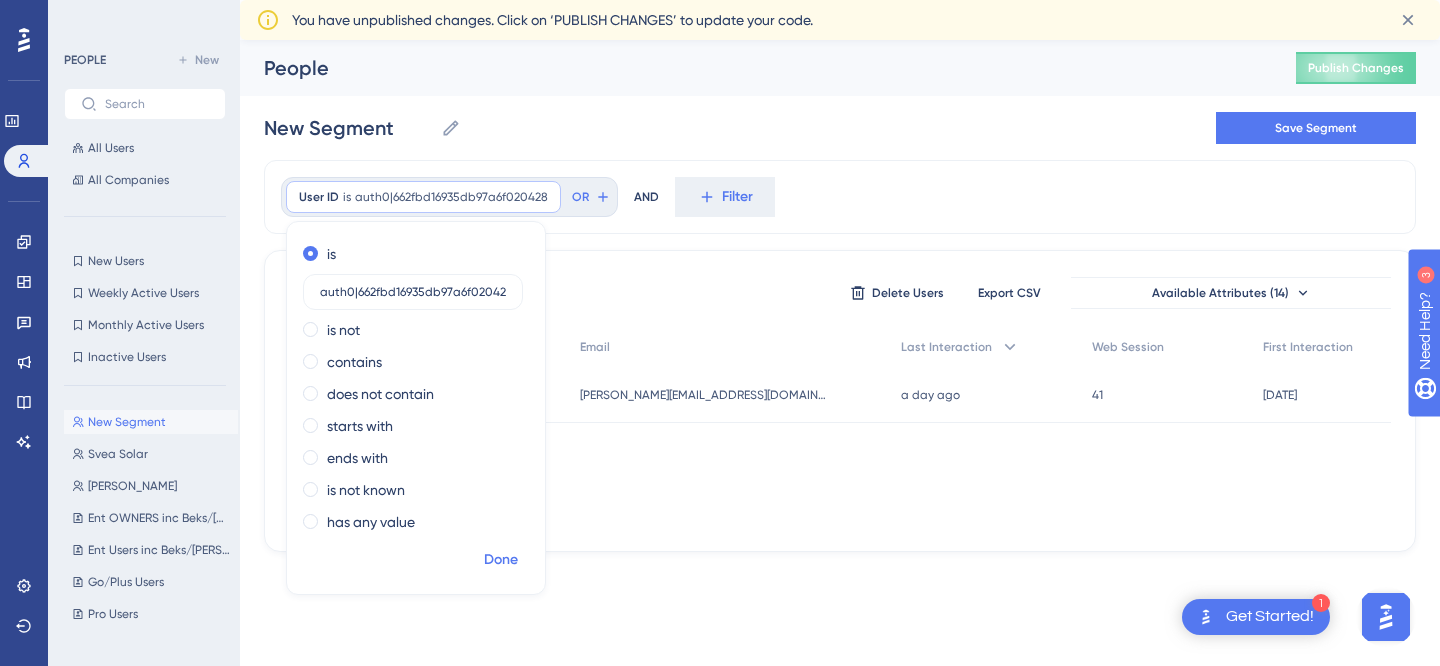 click on "Done" at bounding box center (501, 560) 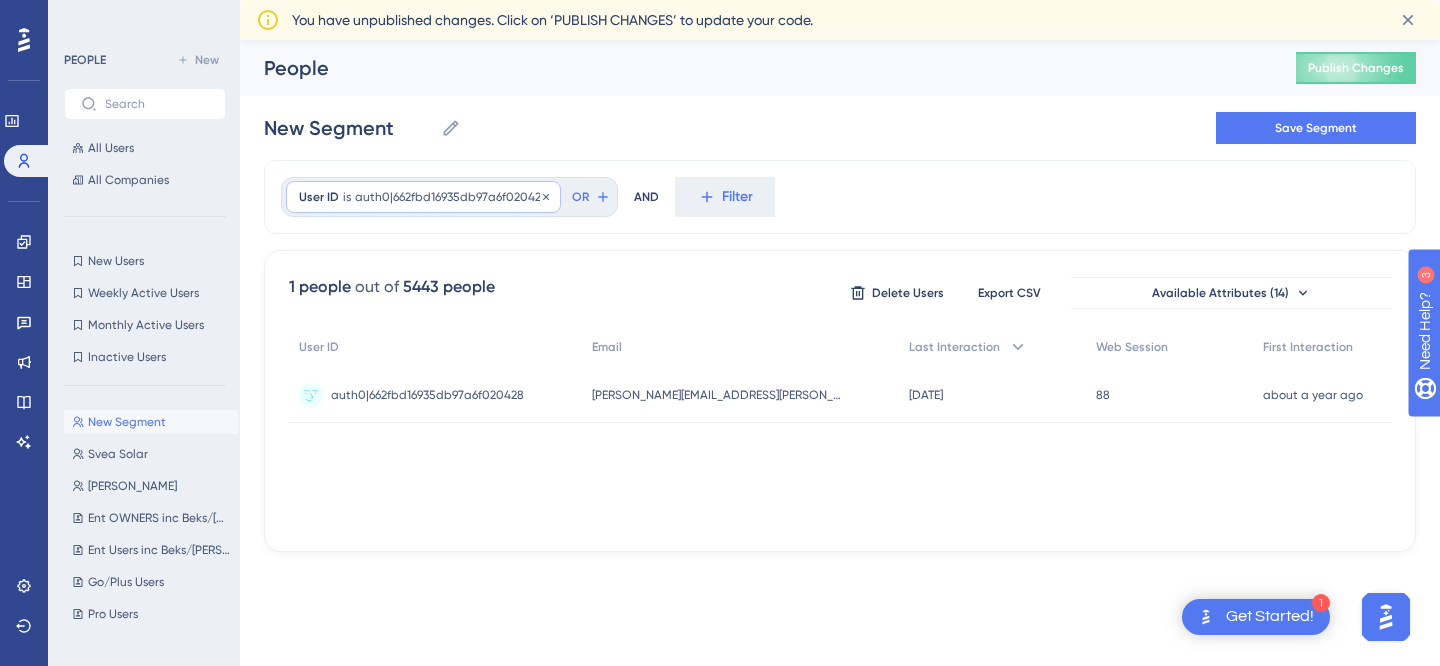 click on "User ID is auth0|662fbd16935db97a6f020428 auth0|662fbd16935db97a6f020428 Remove" at bounding box center [423, 197] 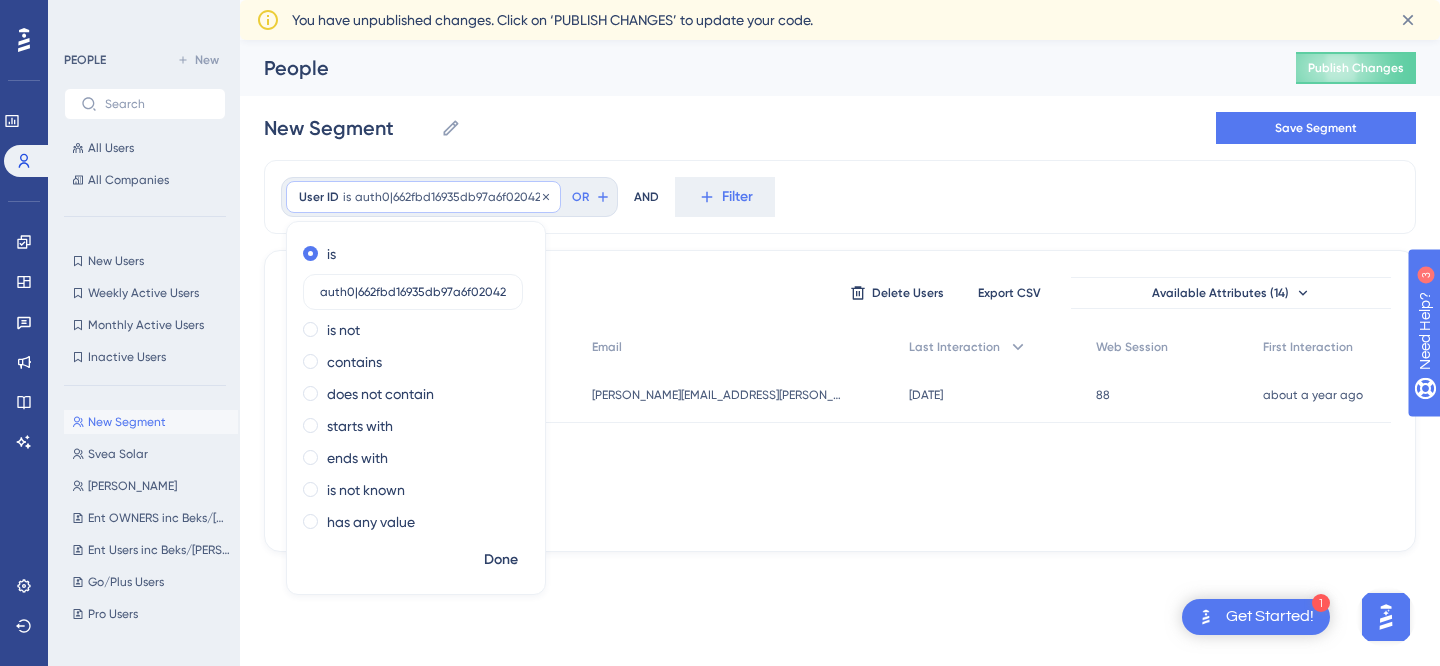 scroll, scrollTop: 0, scrollLeft: 3, axis: horizontal 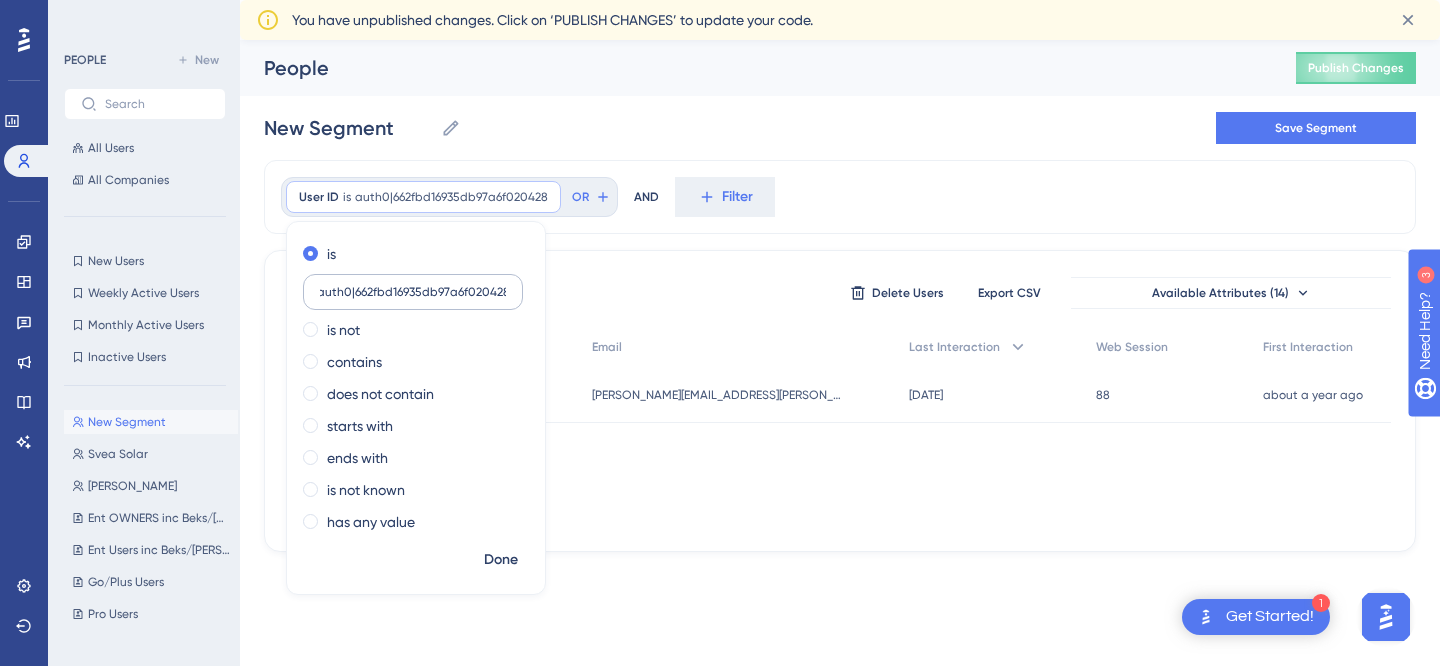 click on "auth0|662fbd16935db97a6f020428" at bounding box center (413, 292) 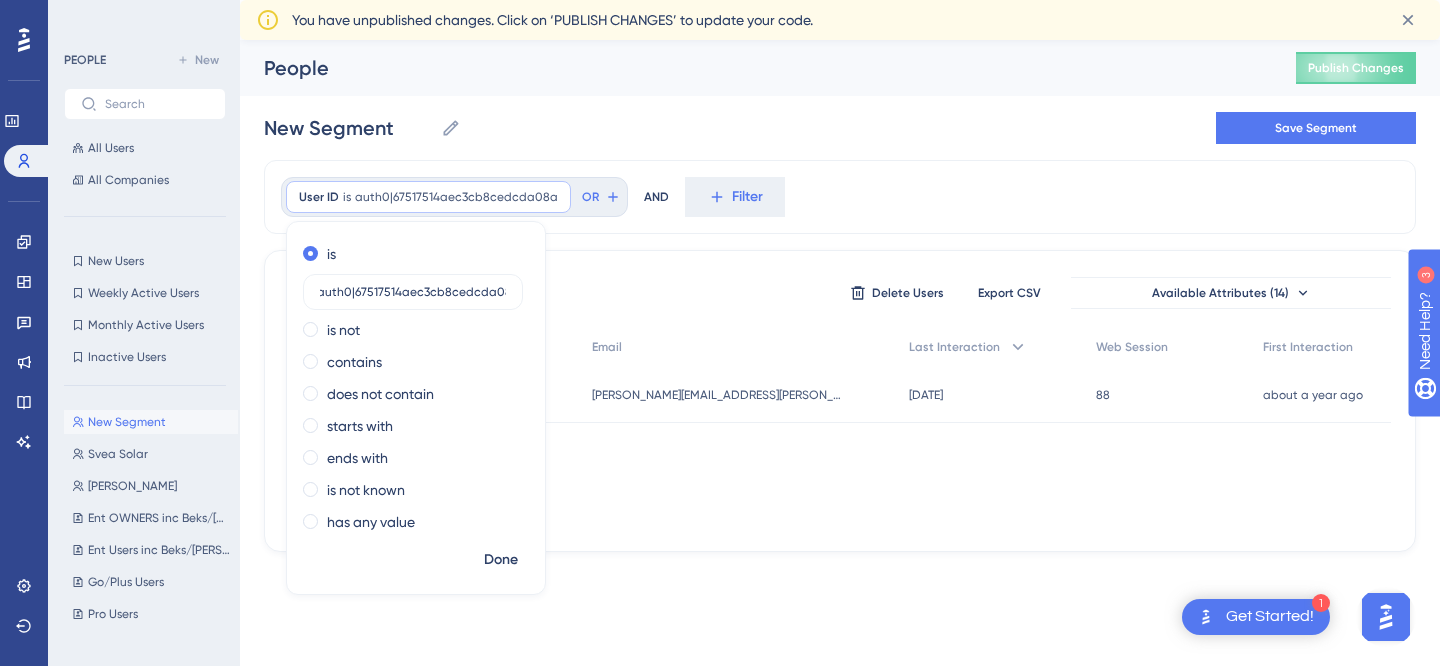 scroll, scrollTop: 0, scrollLeft: 8, axis: horizontal 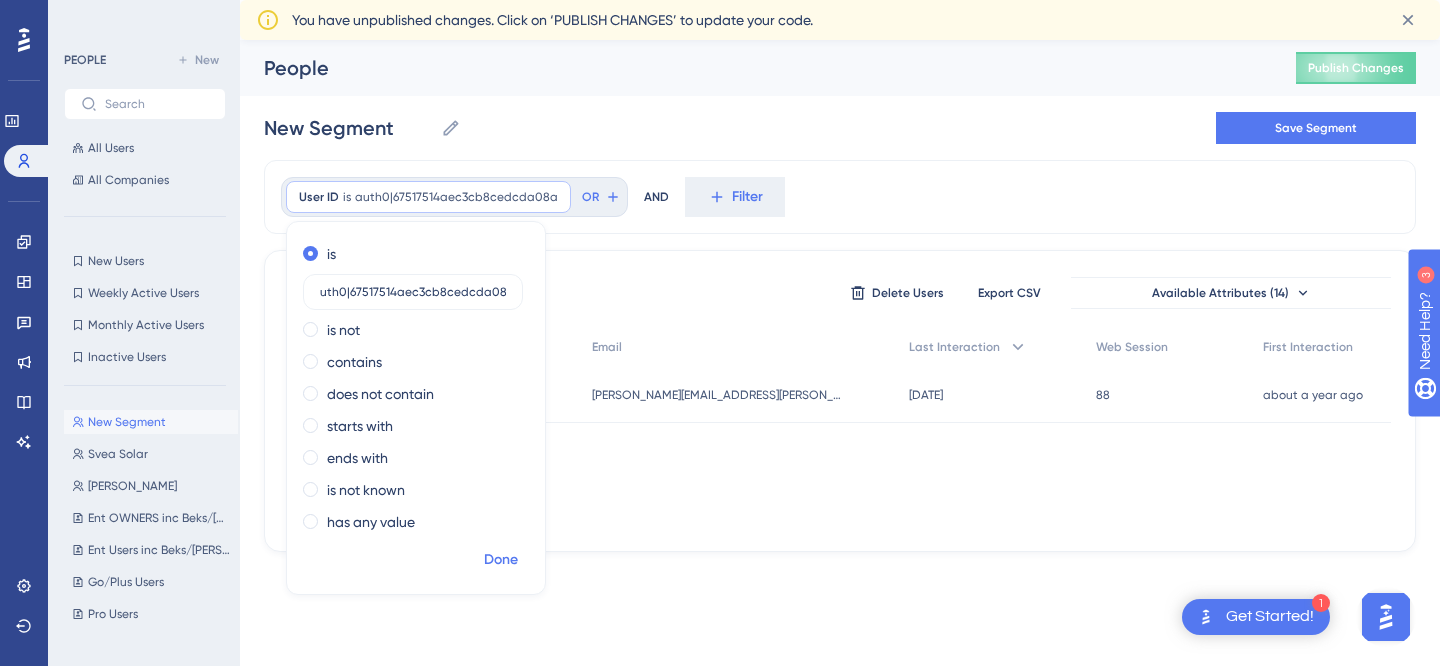 type on "auth0|67517514aec3cb8cedcda08a" 